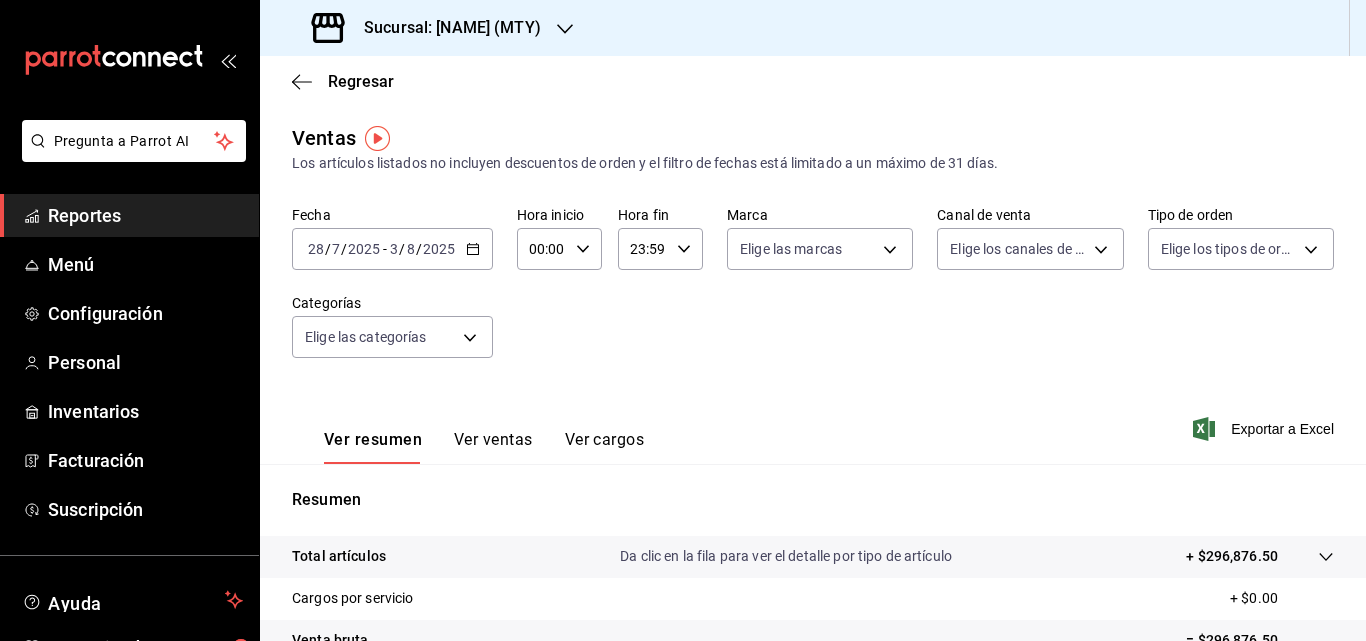 scroll, scrollTop: 0, scrollLeft: 0, axis: both 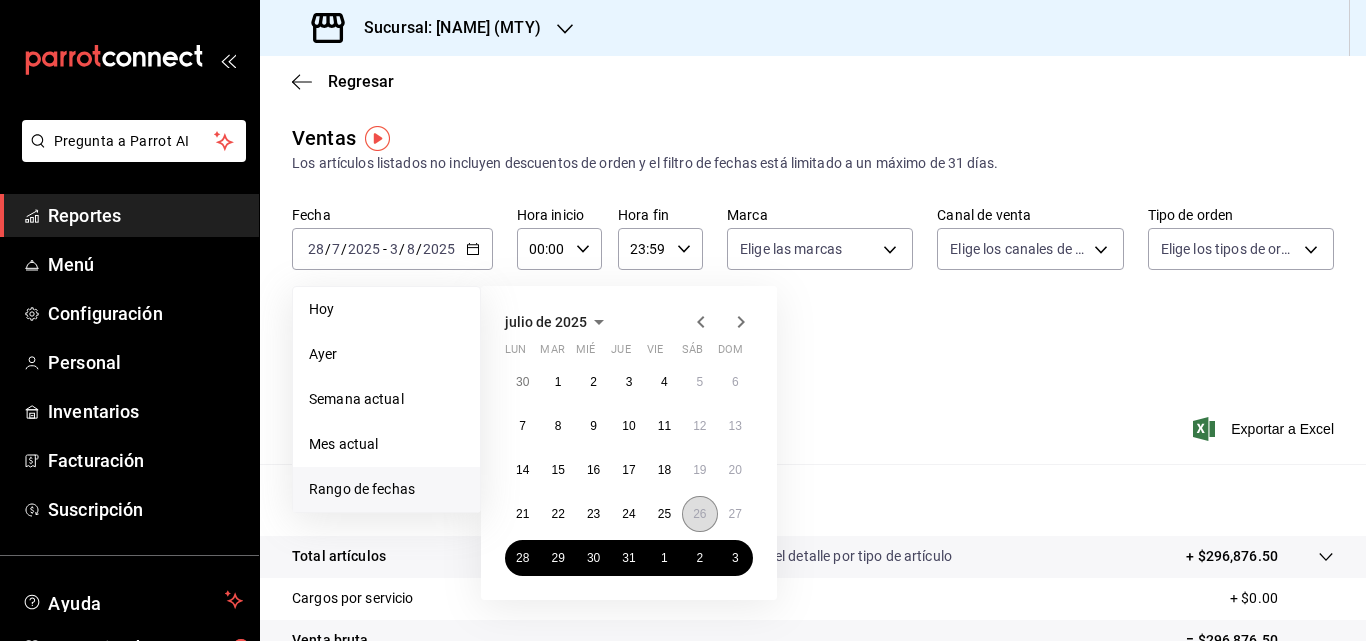 click on "26" at bounding box center (699, 514) 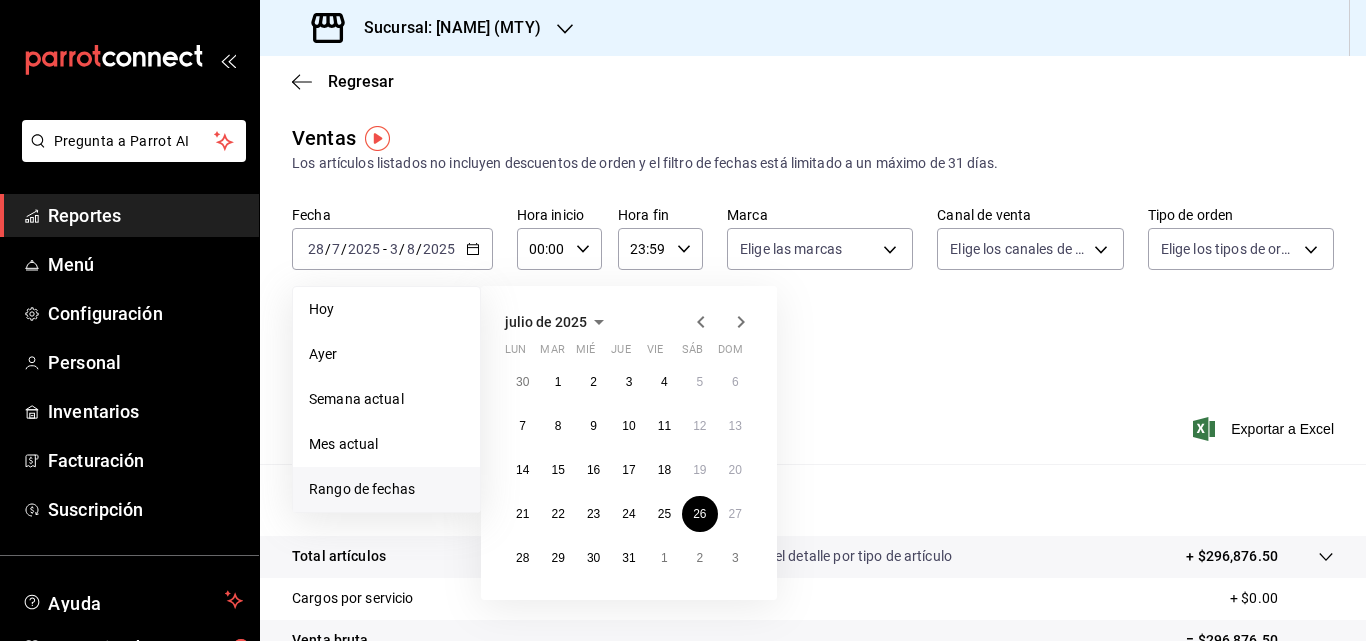 click on "00:00 Hora inicio" at bounding box center [559, 249] 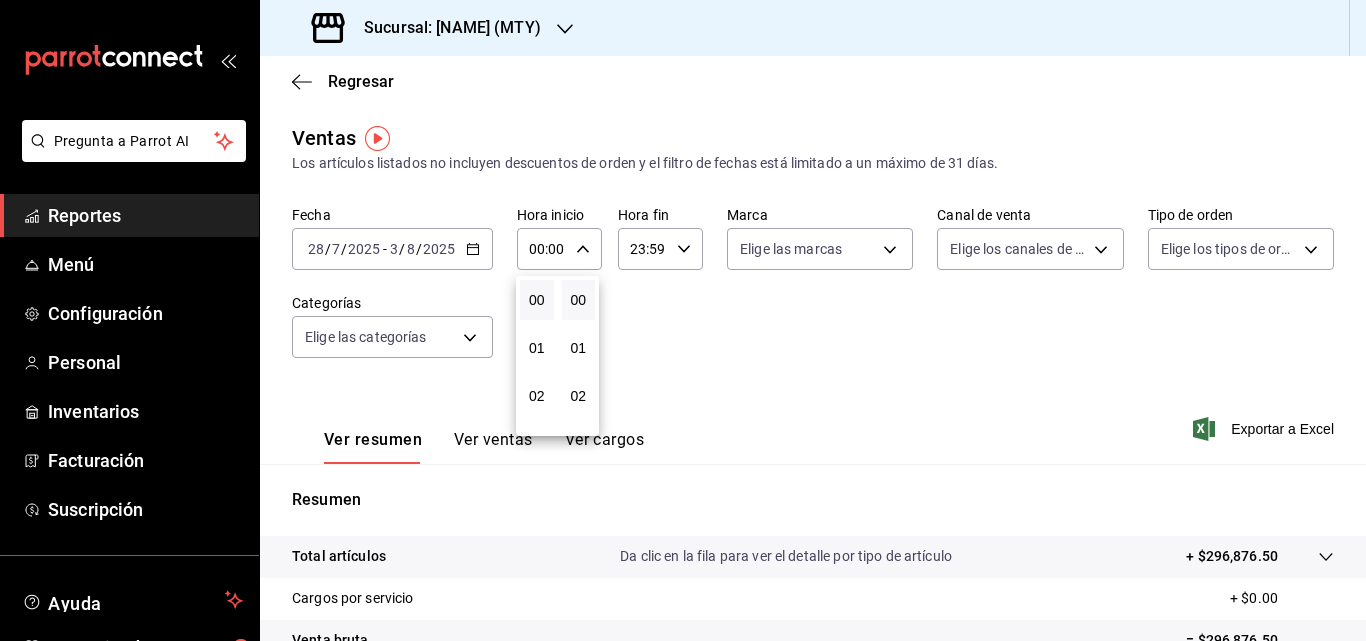 click on "02" at bounding box center [579, 396] 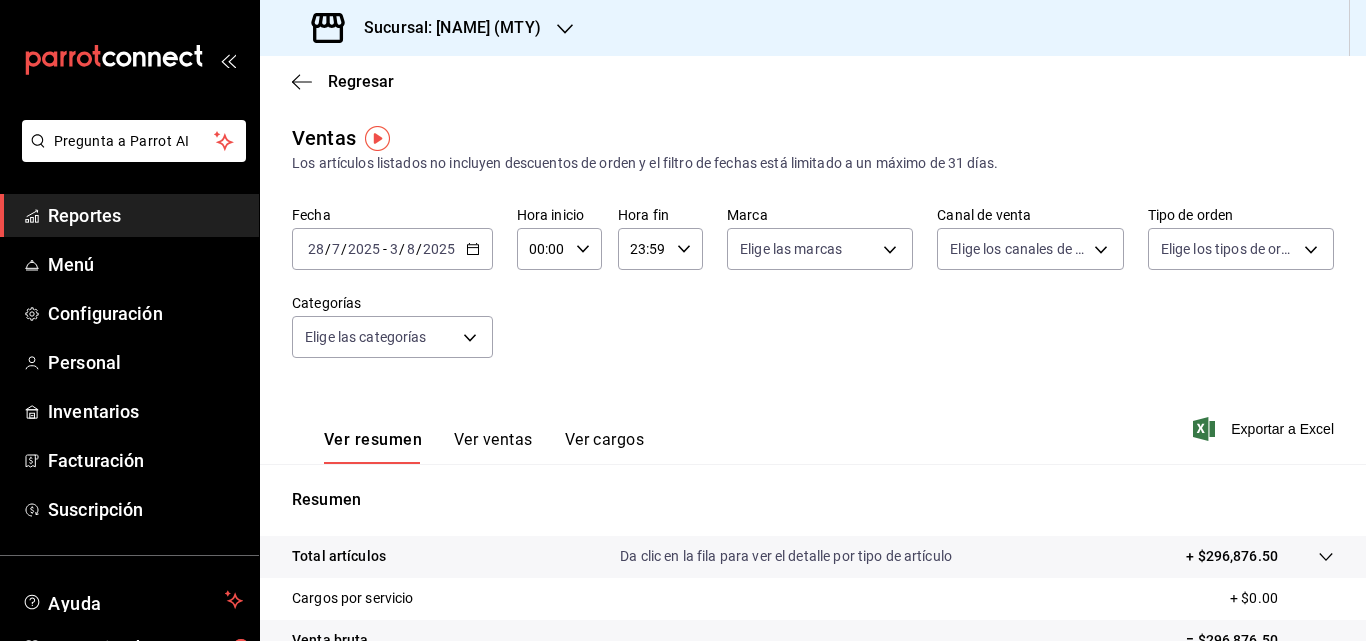 click at bounding box center (683, 320) 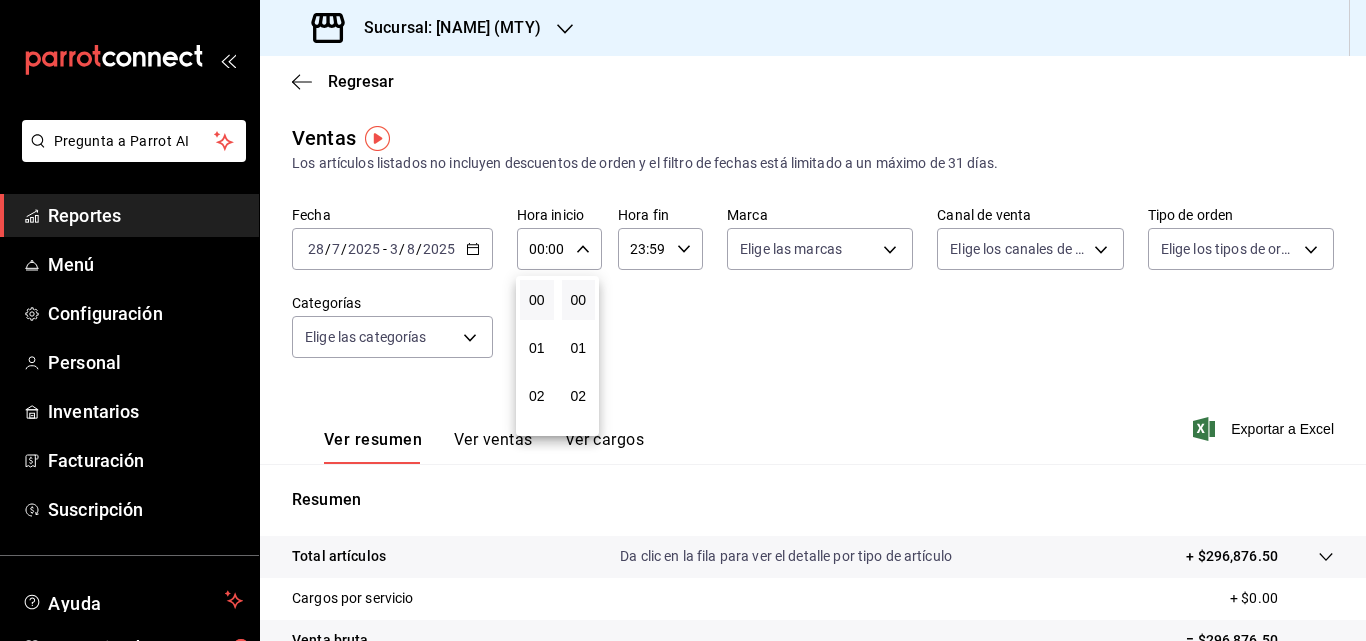 click at bounding box center [683, 320] 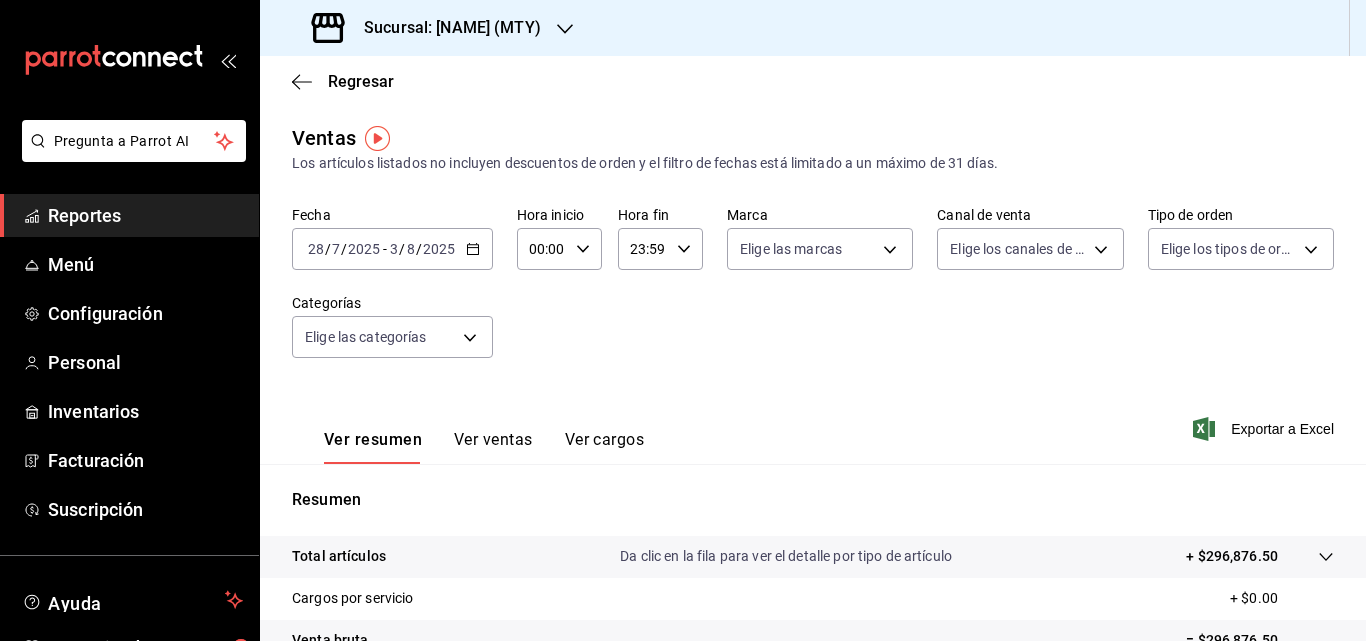 click at bounding box center (683, 320) 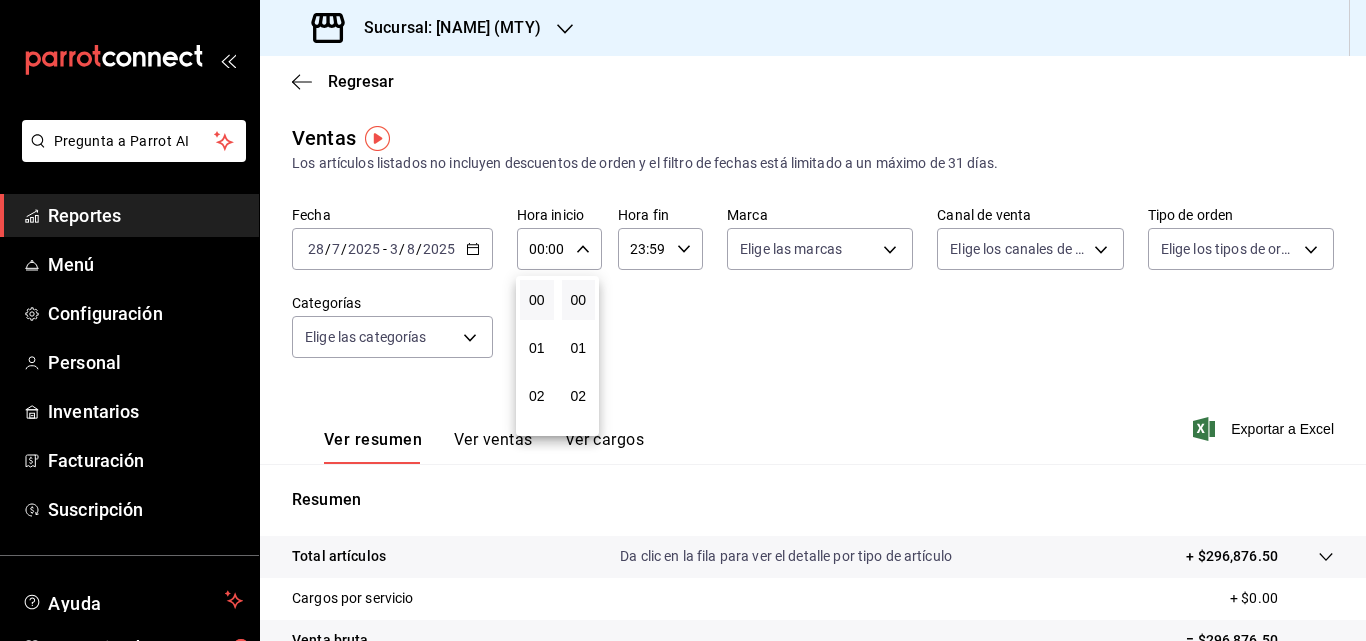 click at bounding box center [683, 320] 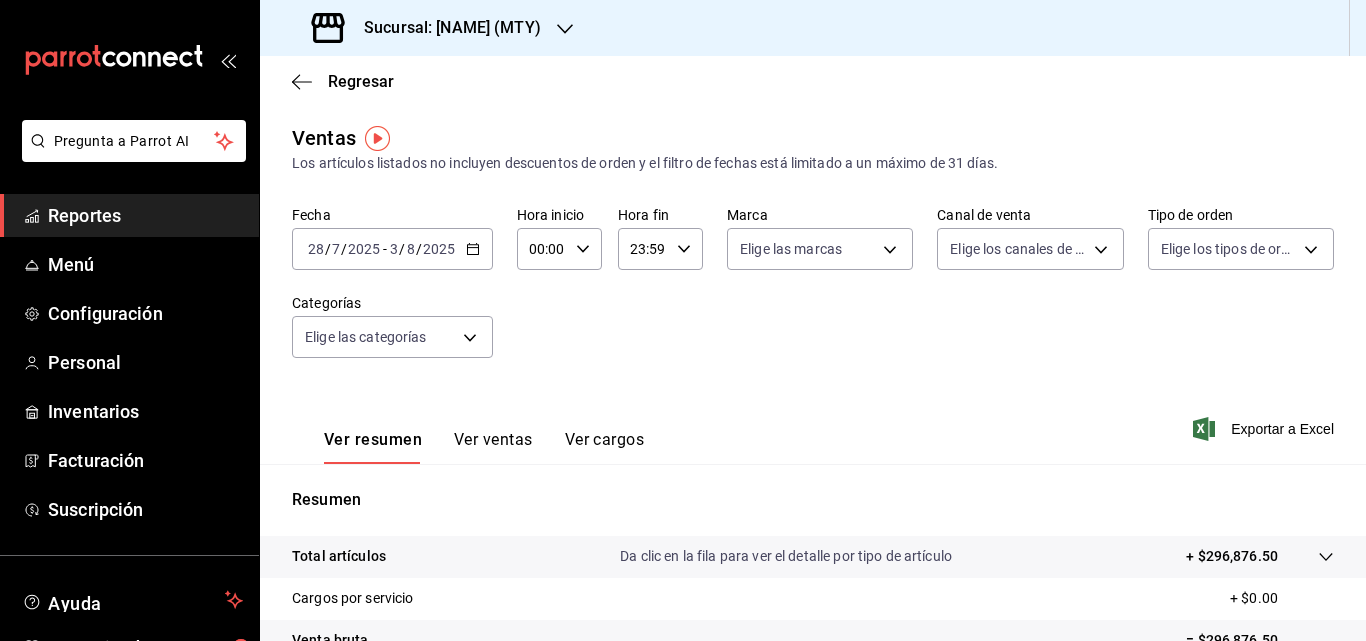 click 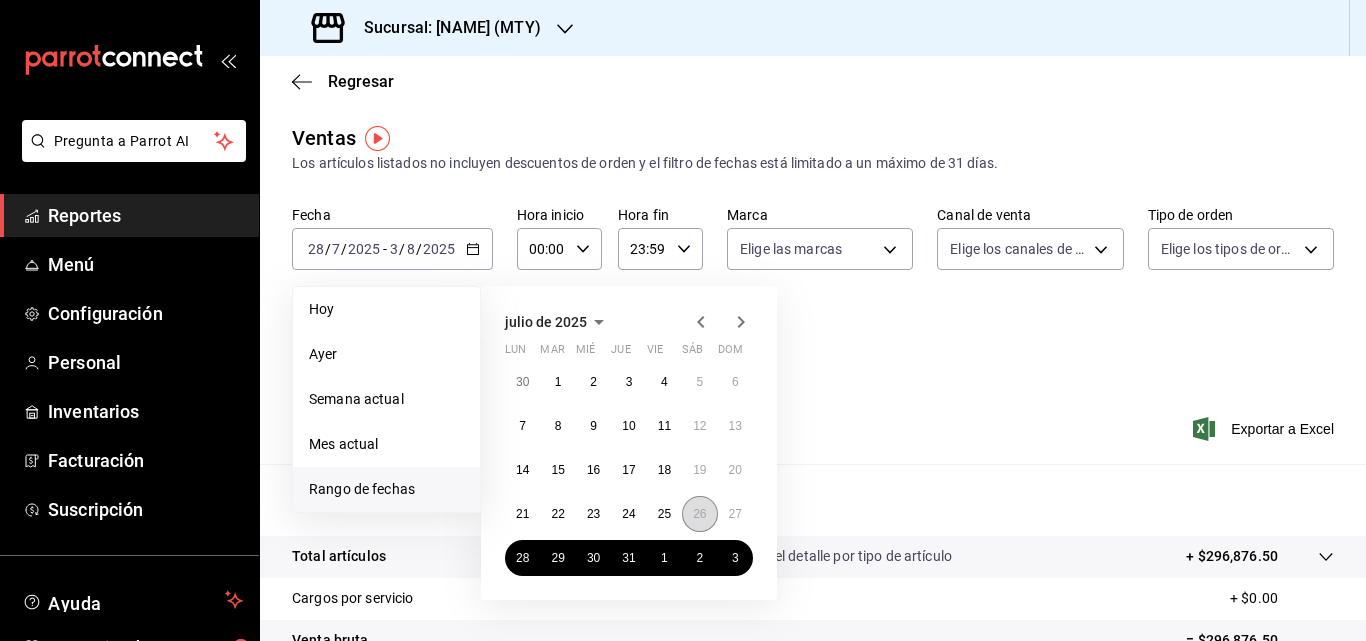 click on "26" at bounding box center [699, 514] 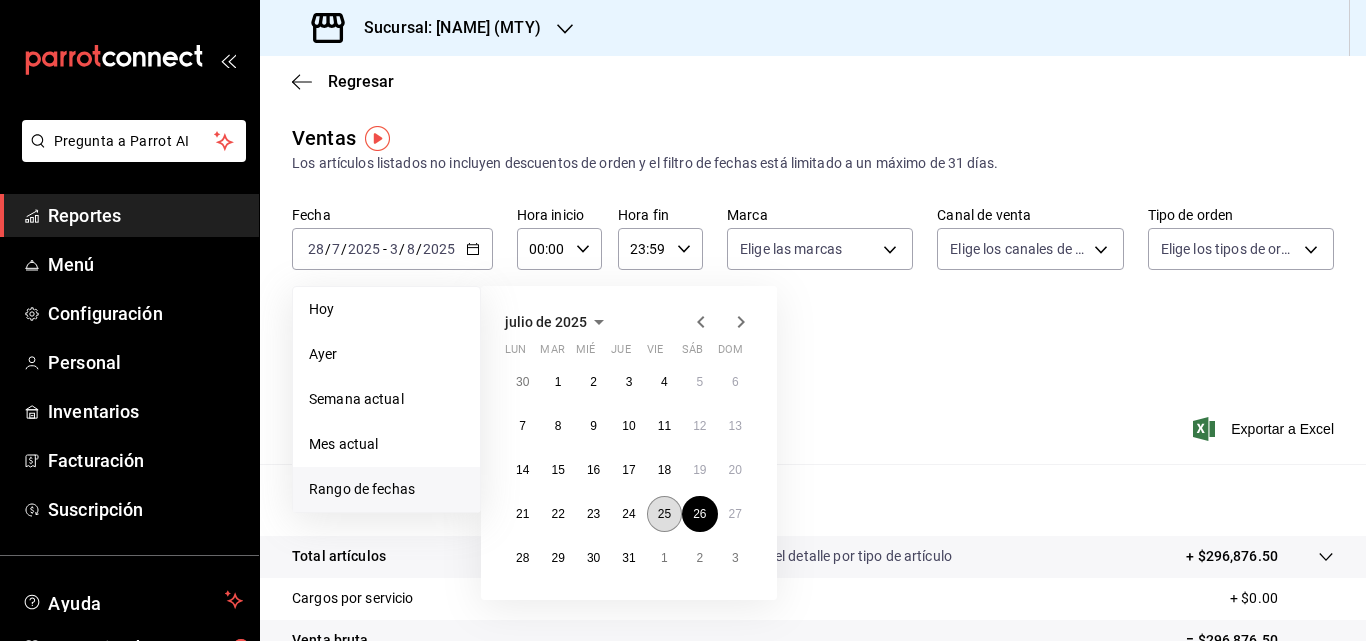 click on "25" at bounding box center (664, 514) 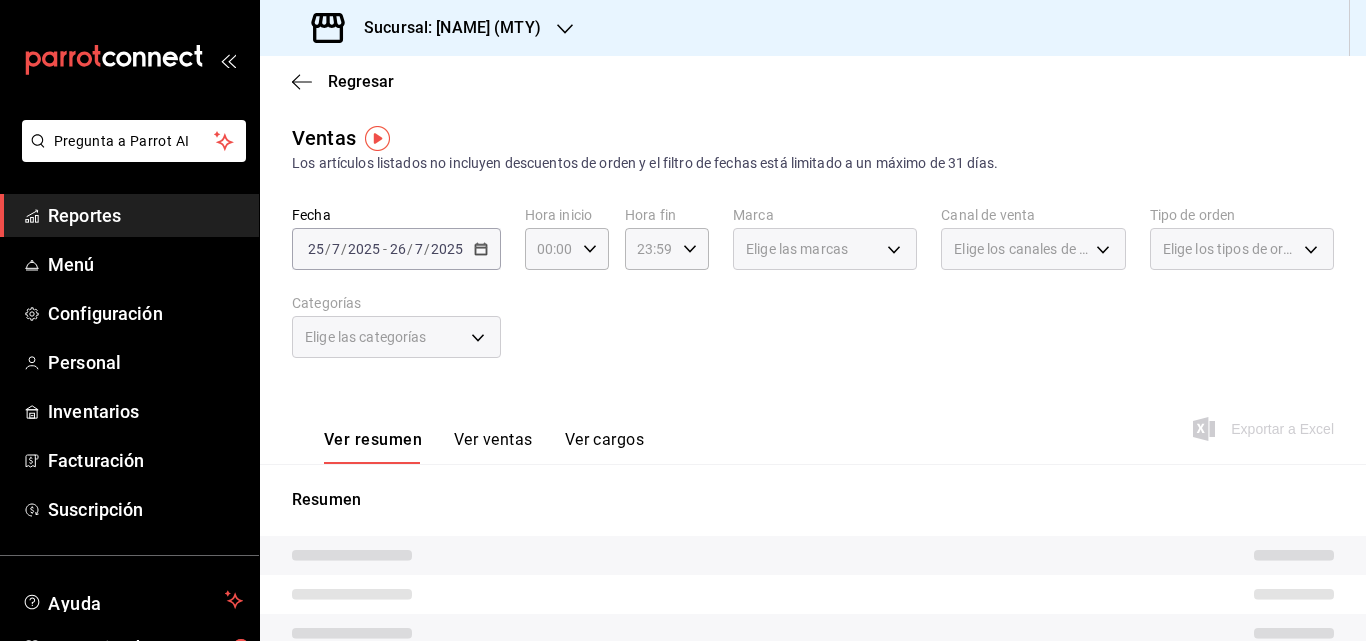 click on "[DATE] [DATE] - [DATE] [DATE]" at bounding box center [396, 249] 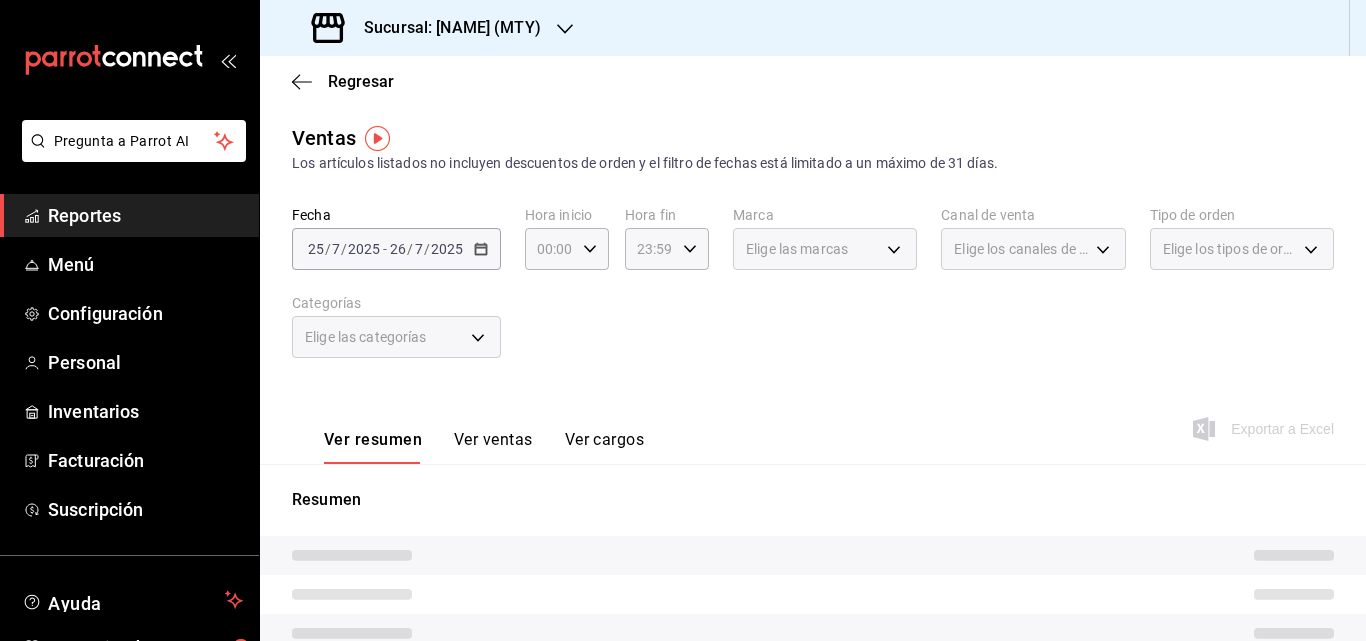 click on "[DATE] [DATE]" at bounding box center [344, 249] 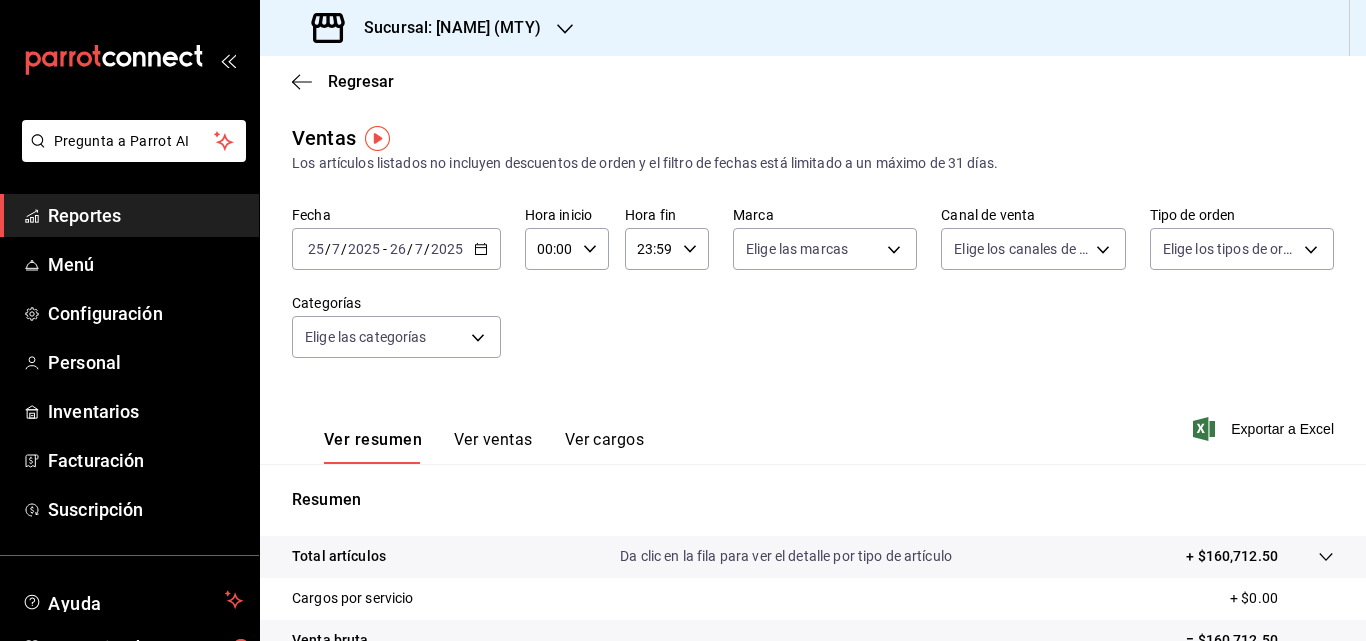 click on "2025" at bounding box center (447, 249) 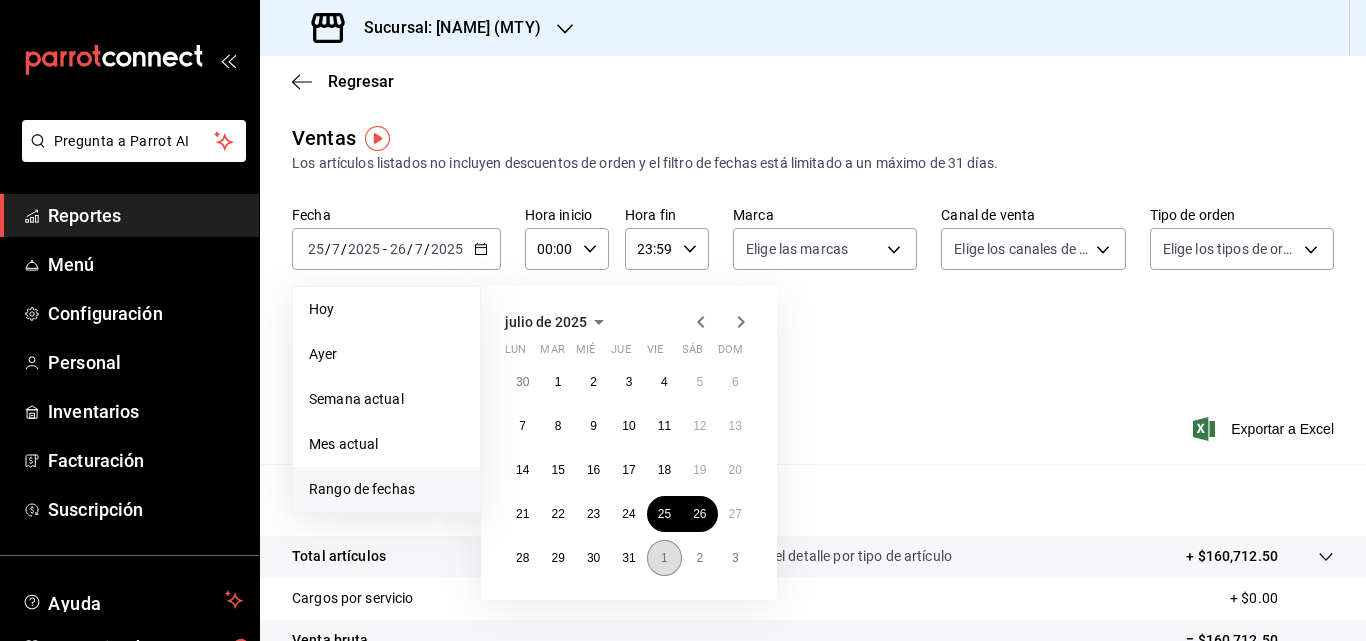 click on "1" at bounding box center (664, 558) 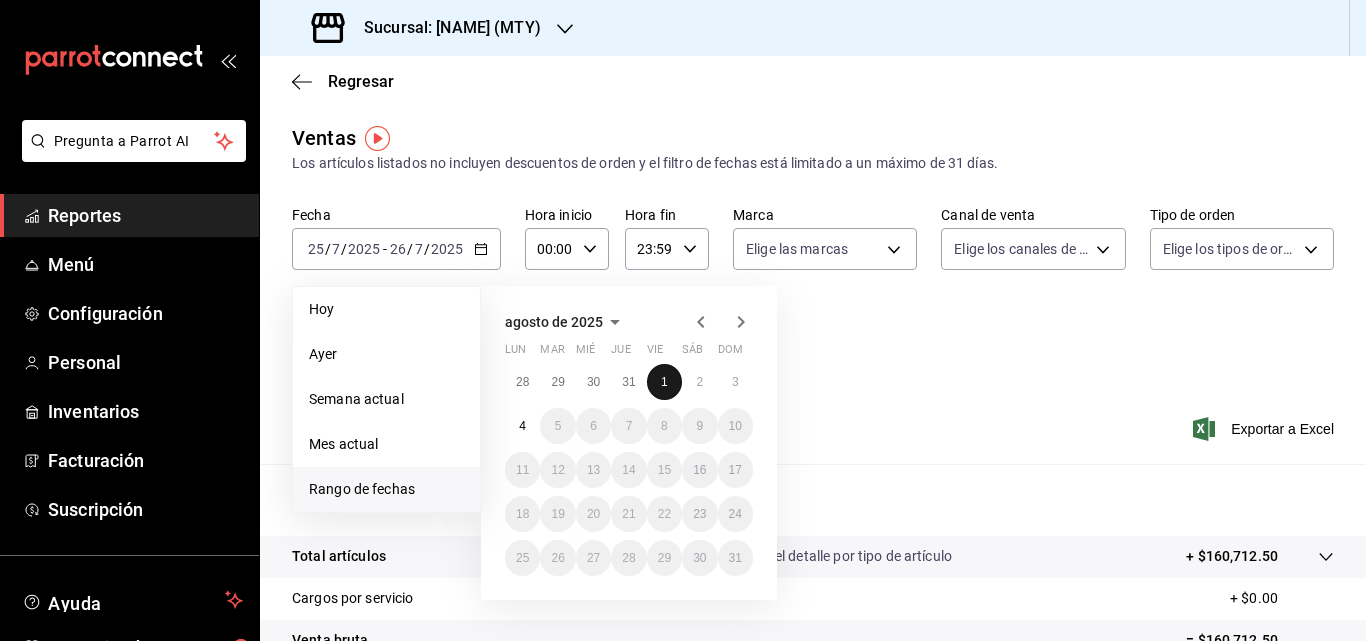 click on "1" at bounding box center (664, 382) 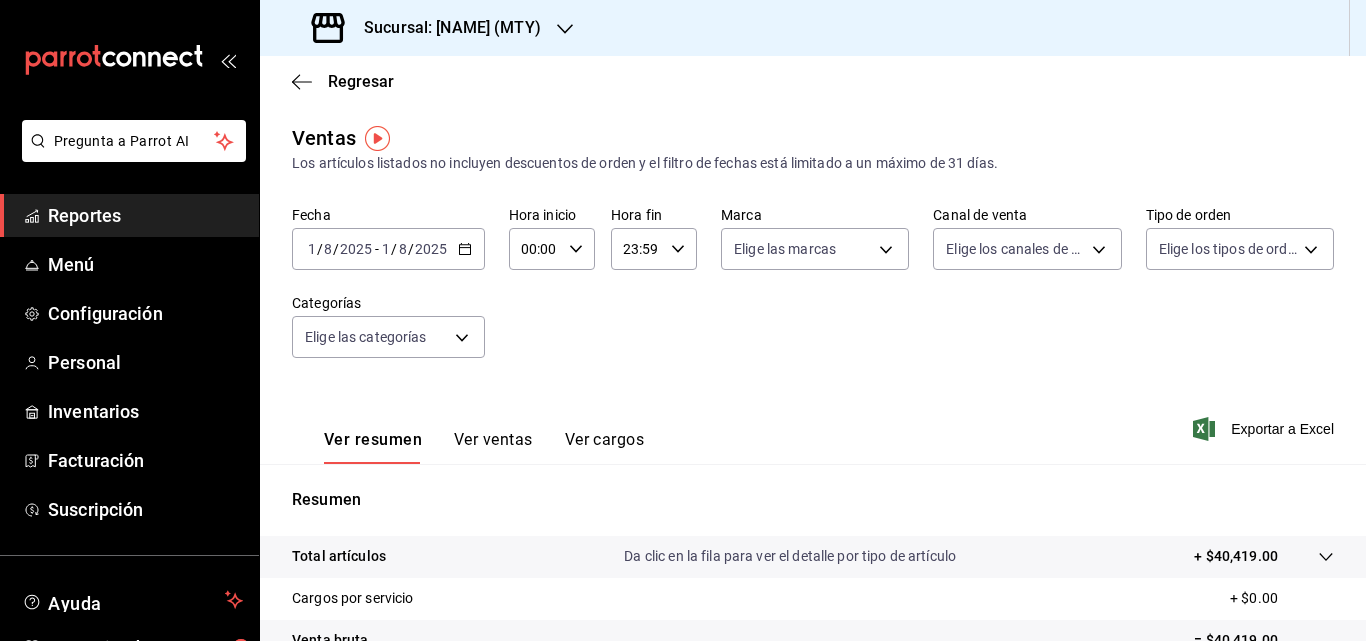 click on "00:00" at bounding box center [535, 249] 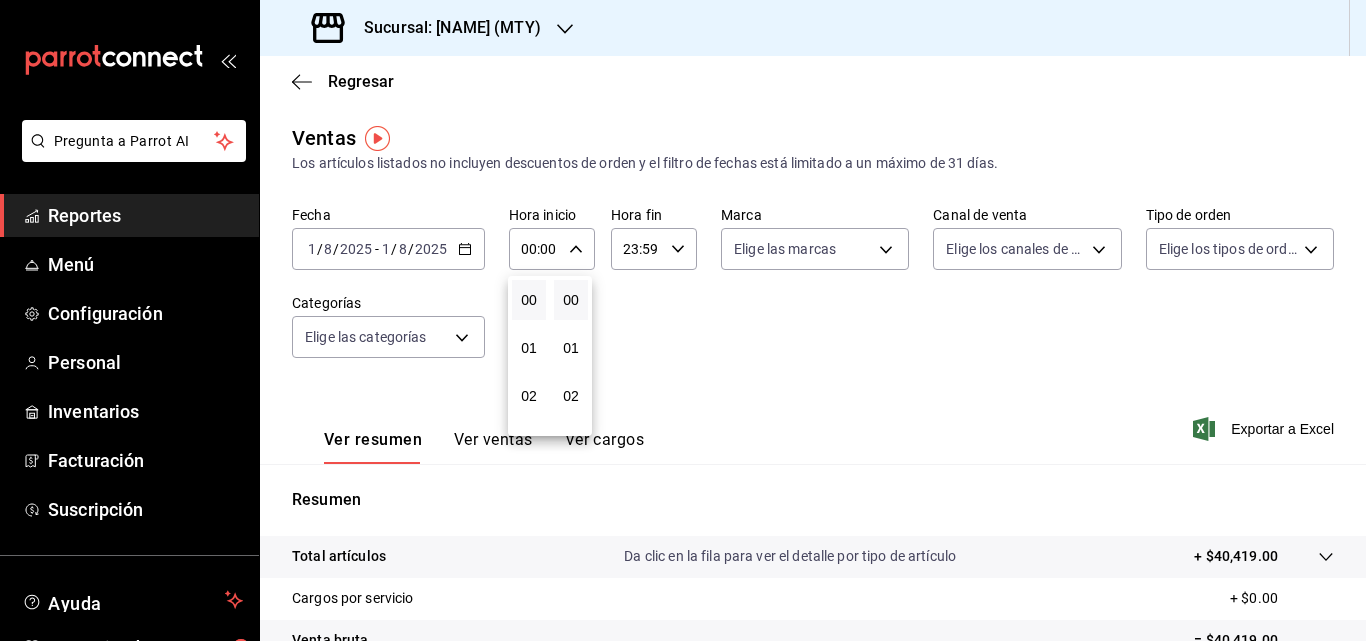 click at bounding box center [683, 320] 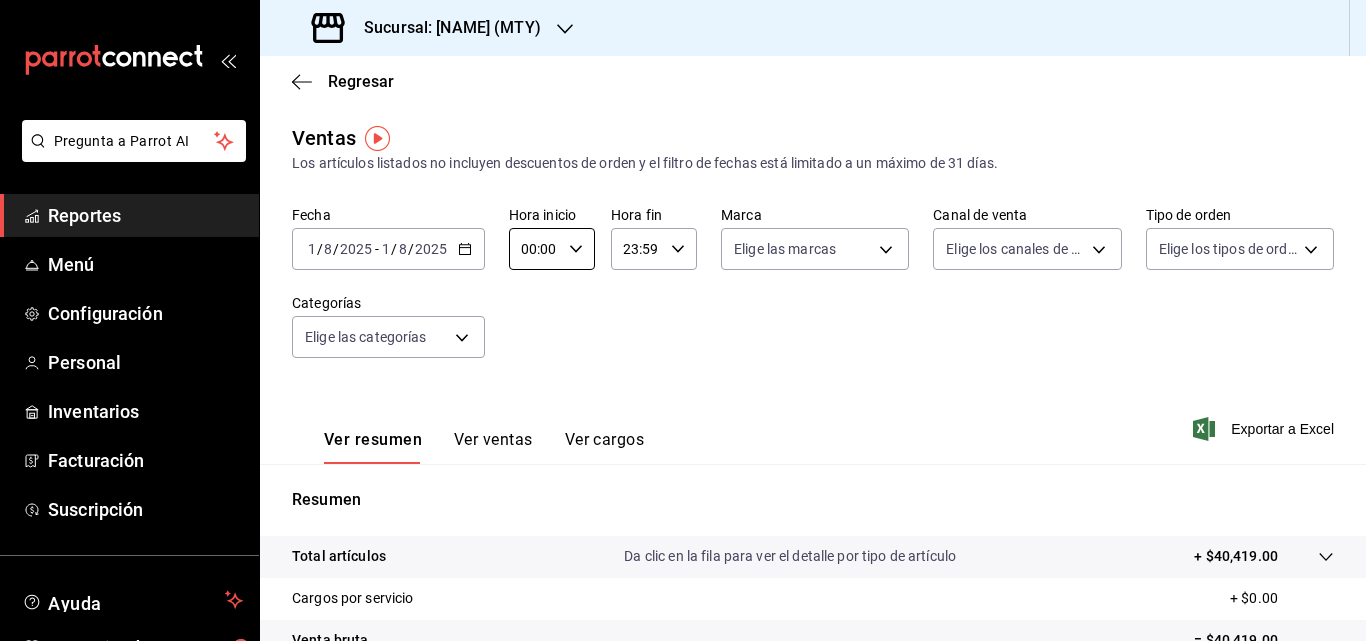 click on "00:00" at bounding box center [535, 249] 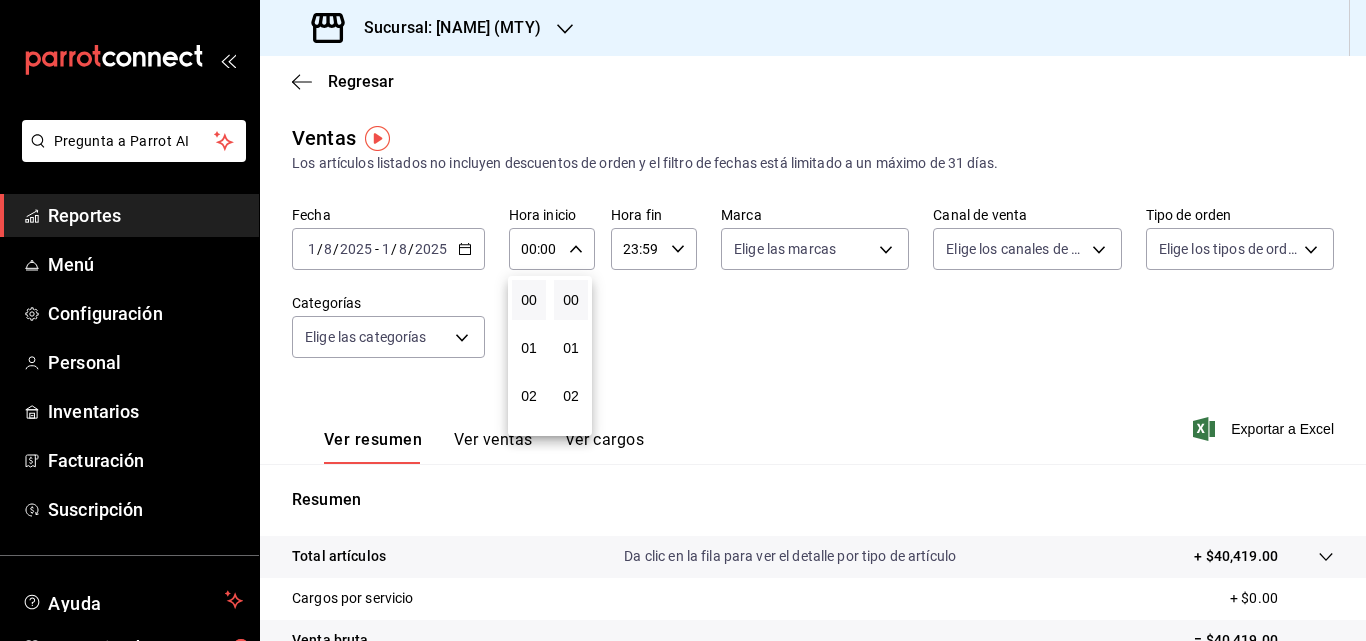click at bounding box center [683, 320] 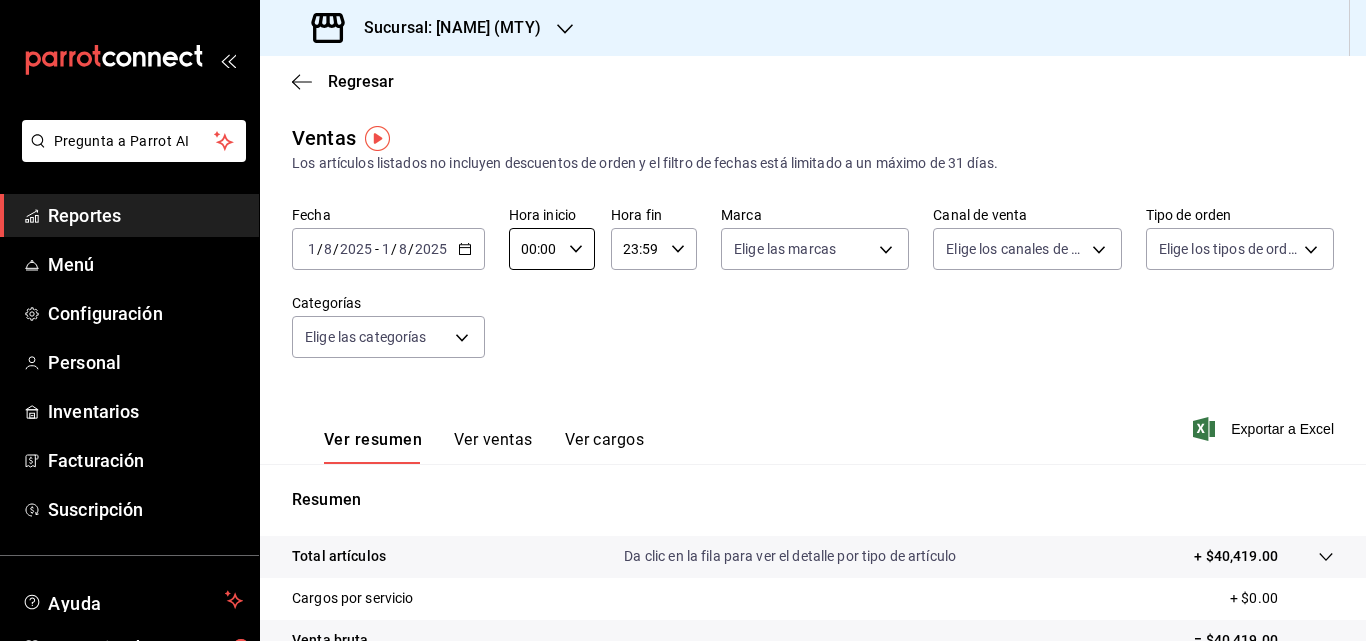 click on "00:00" at bounding box center [535, 249] 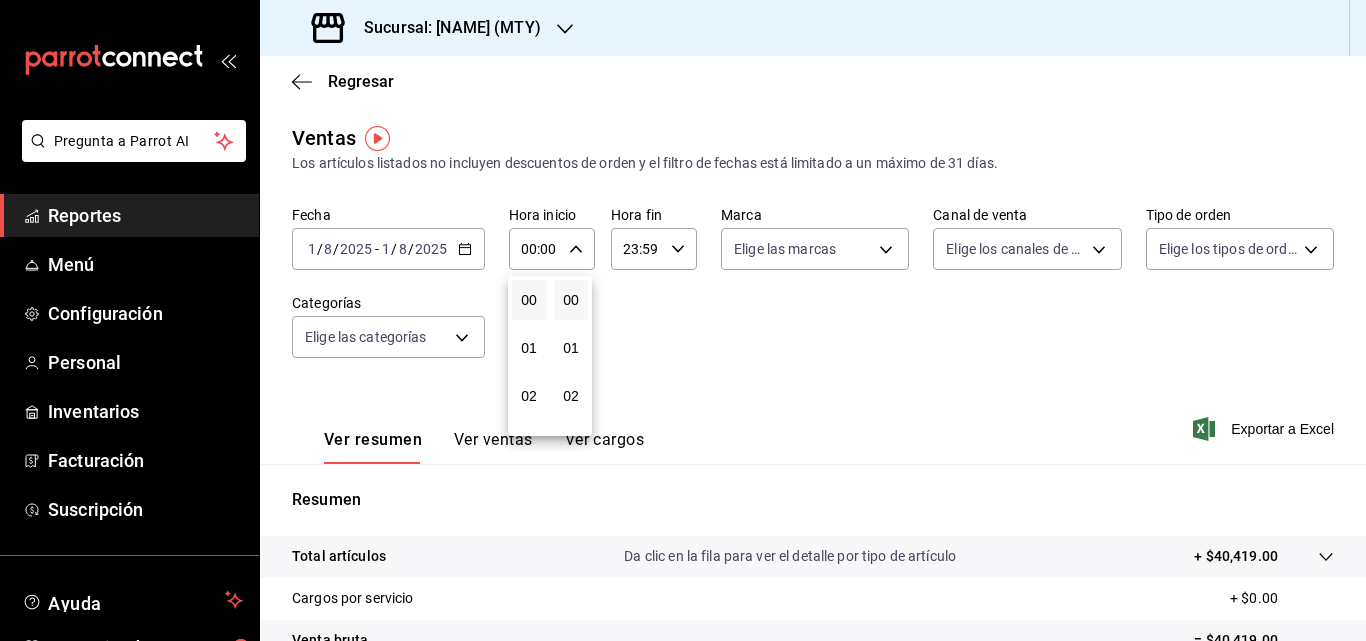click at bounding box center (683, 320) 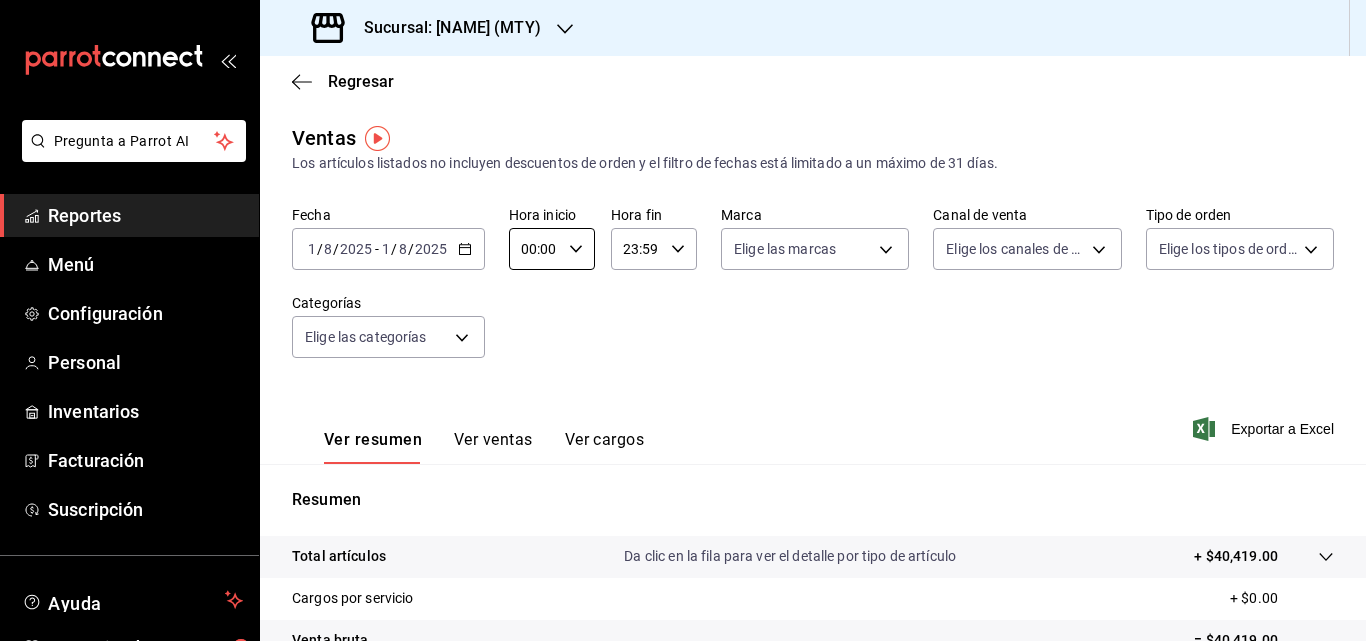 click 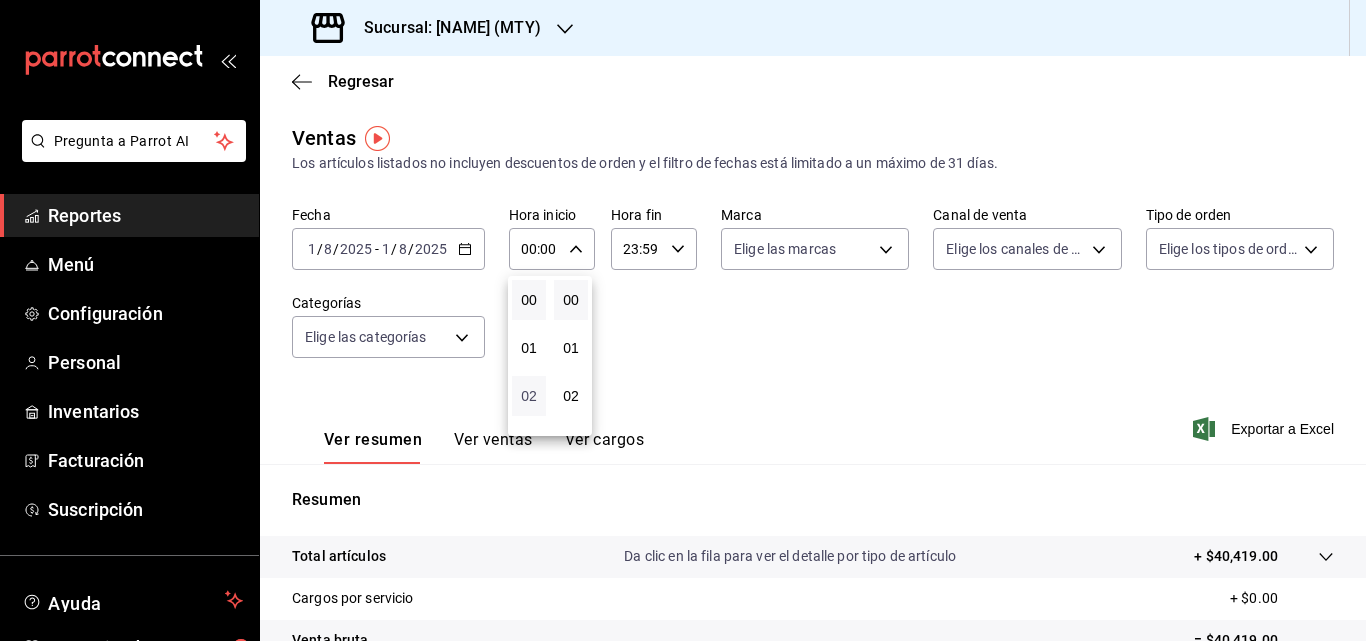 click on "02" at bounding box center (529, 396) 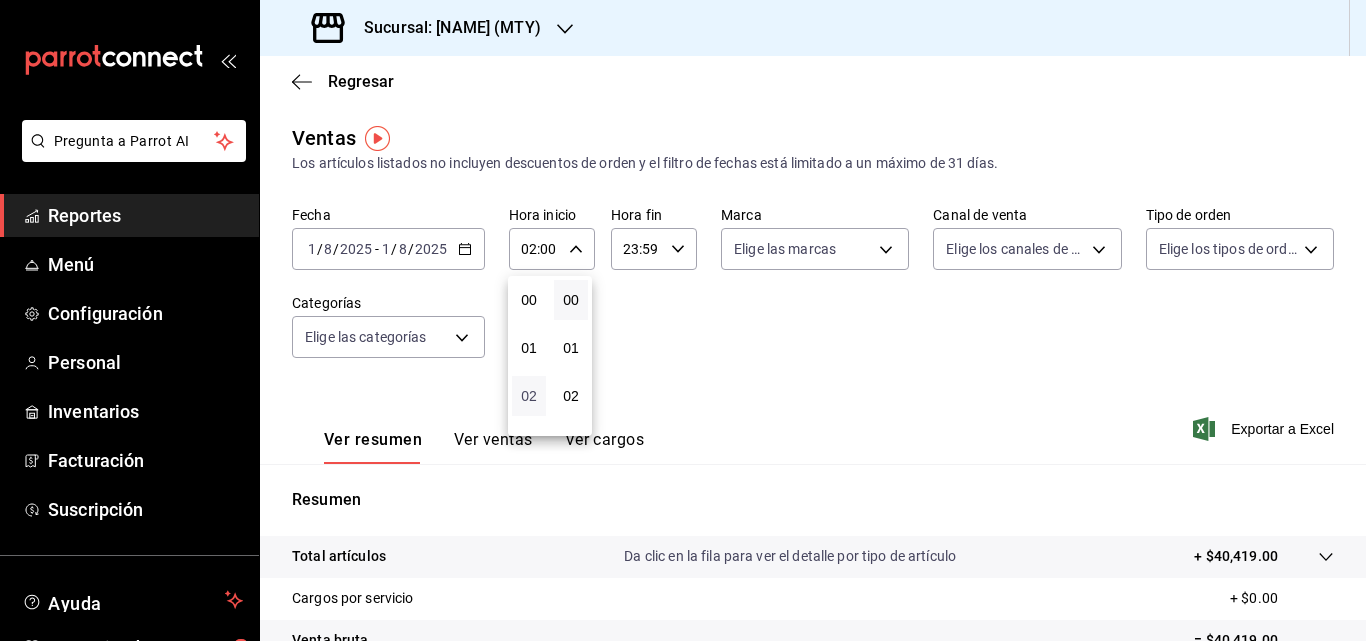 type 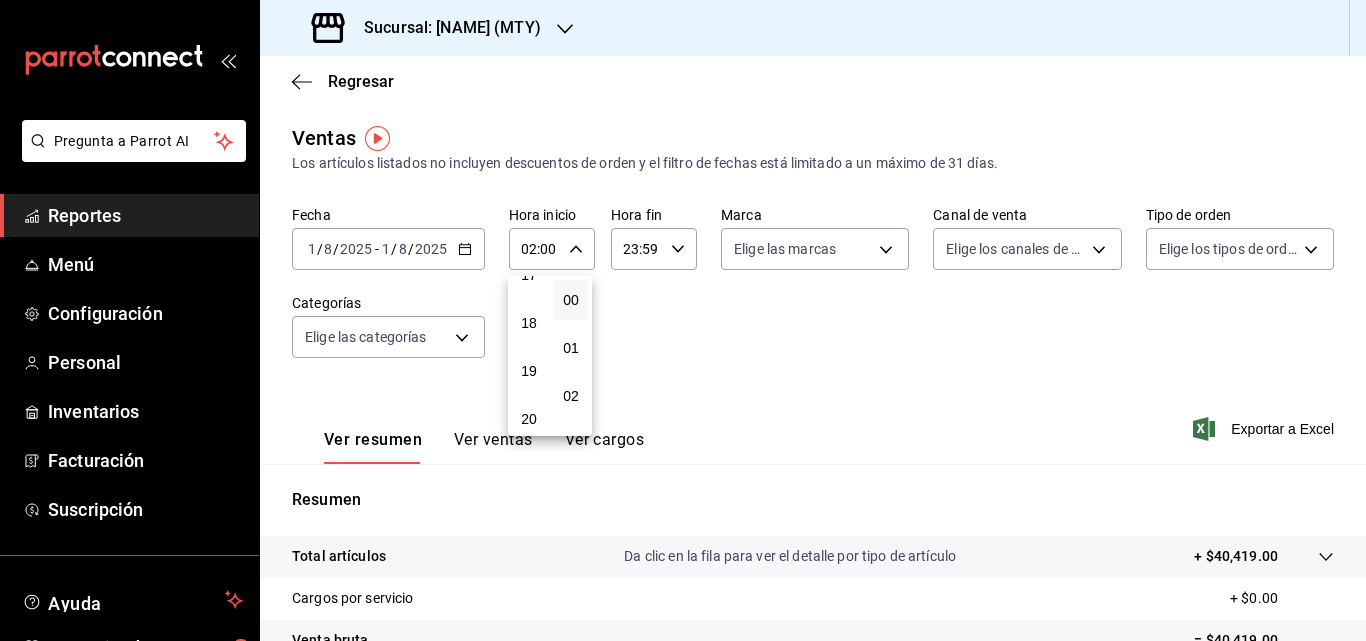 scroll, scrollTop: 840, scrollLeft: 0, axis: vertical 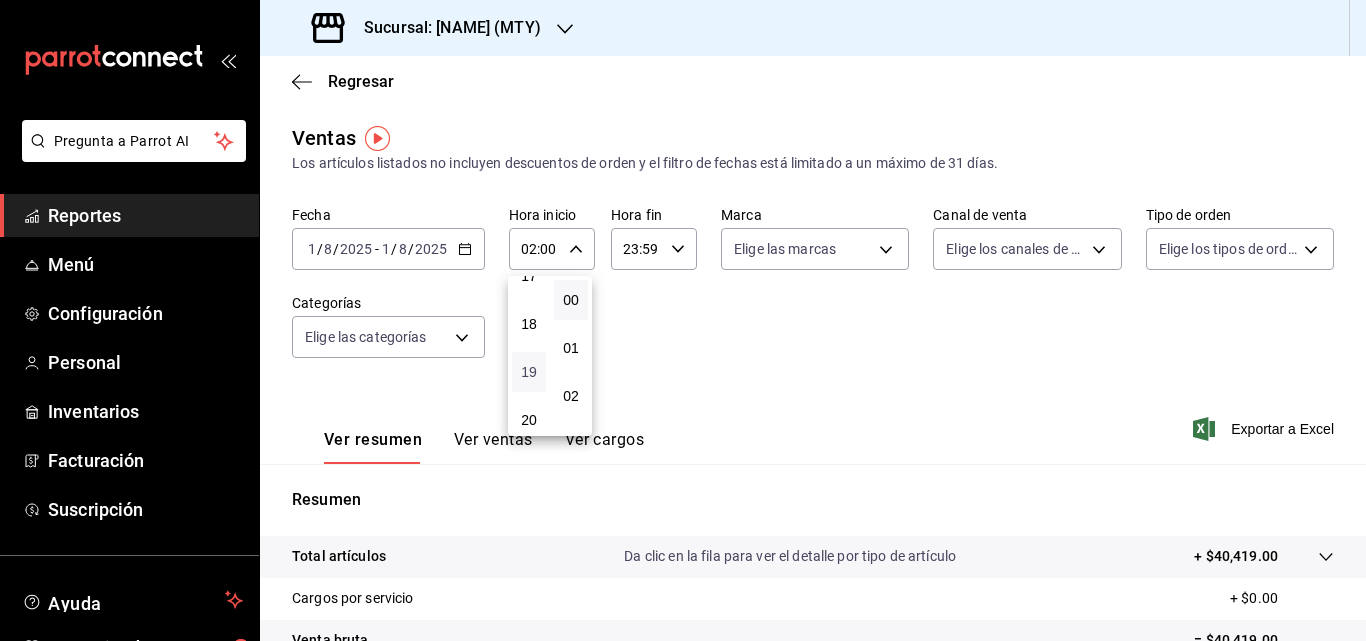 click on "19" at bounding box center [529, 372] 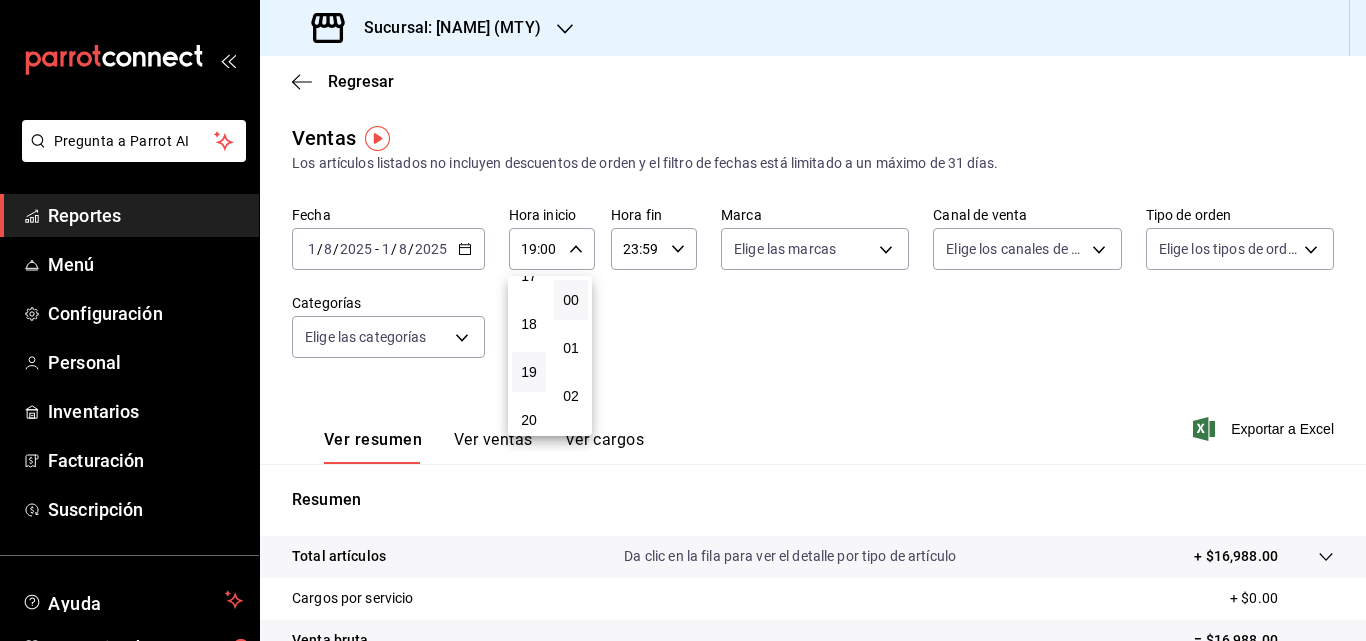 click at bounding box center [683, 320] 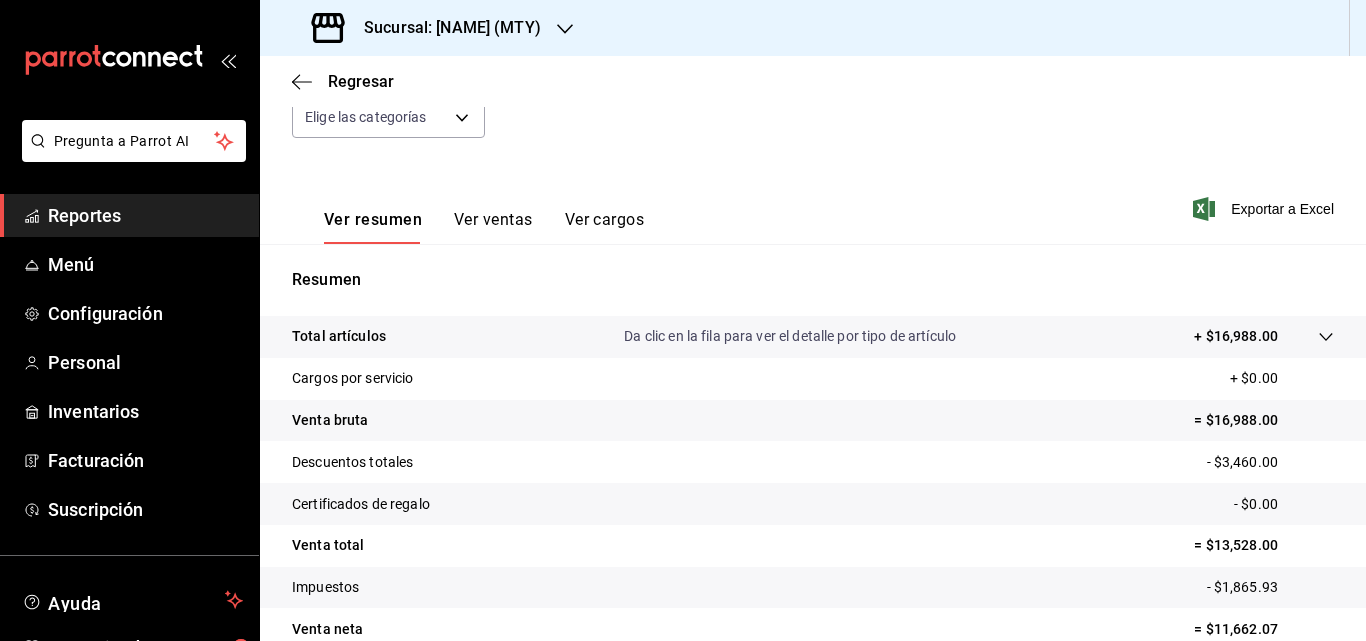 scroll, scrollTop: 317, scrollLeft: 0, axis: vertical 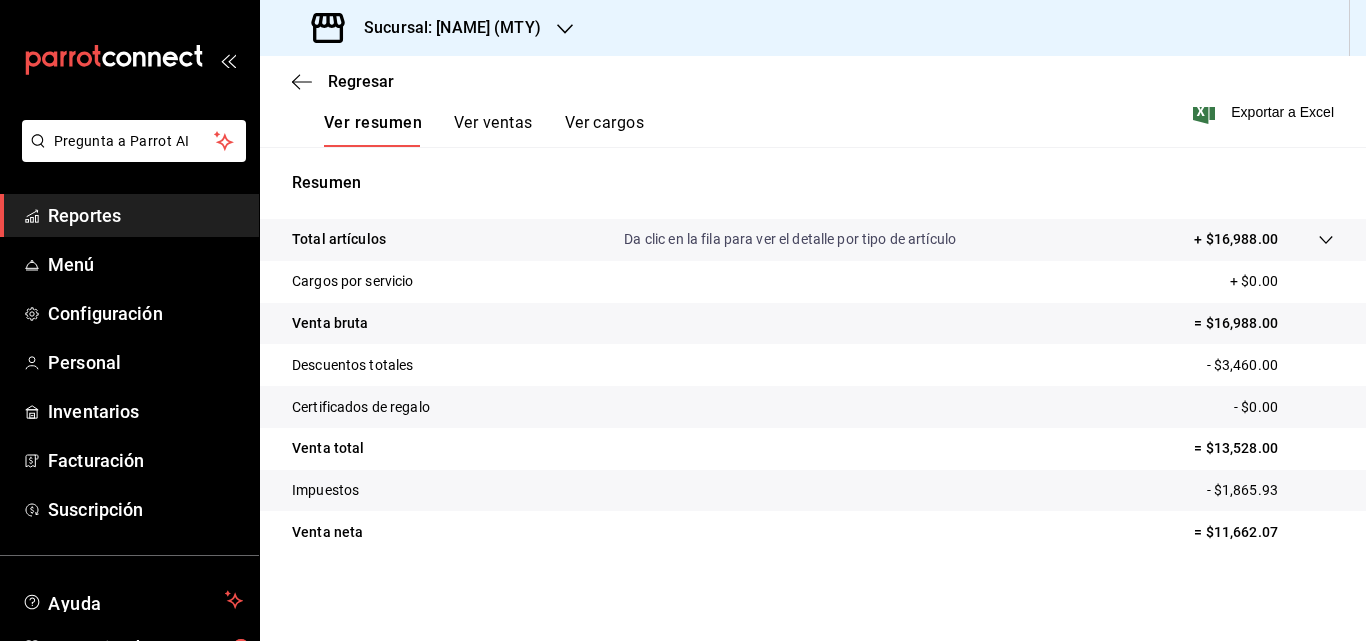 type 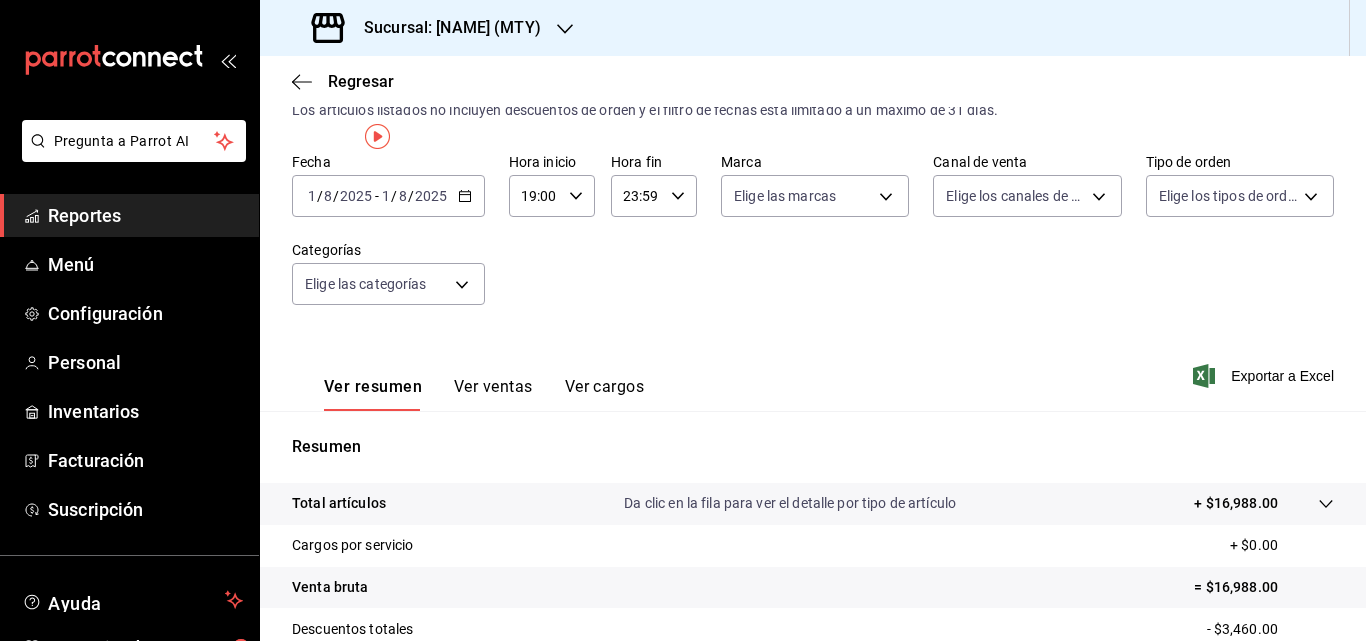 scroll, scrollTop: 0, scrollLeft: 0, axis: both 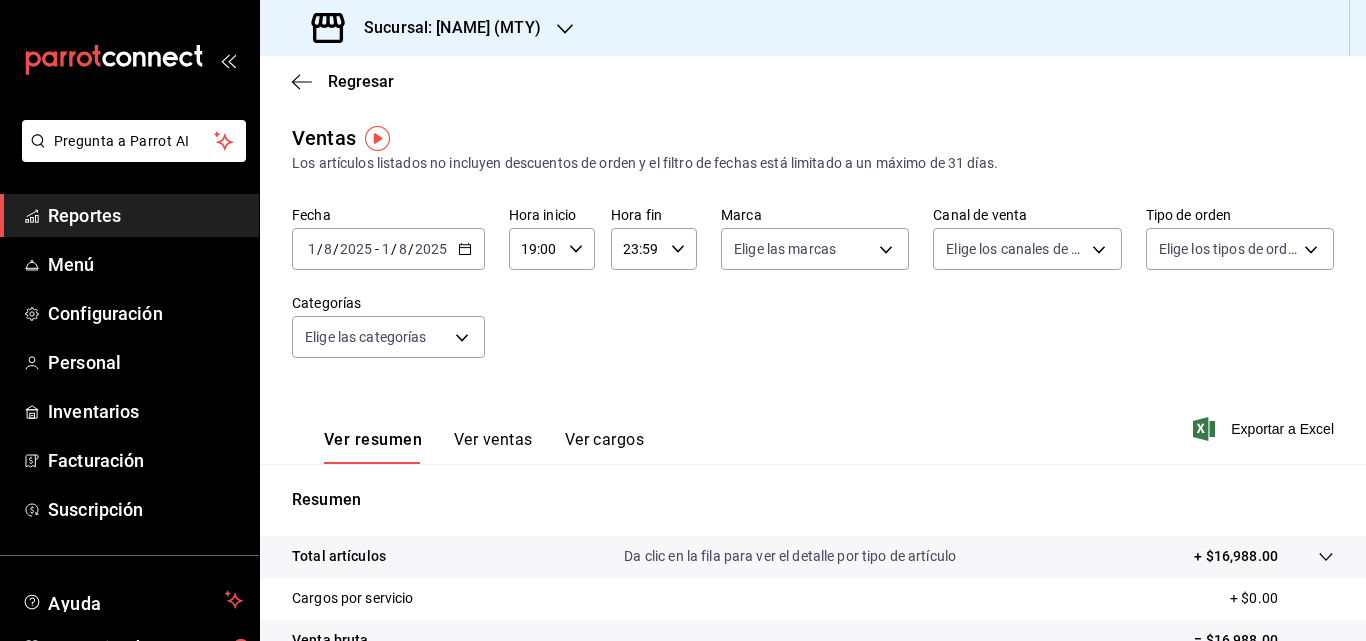 click on "[DATE] [DATE]" at bounding box center [414, 249] 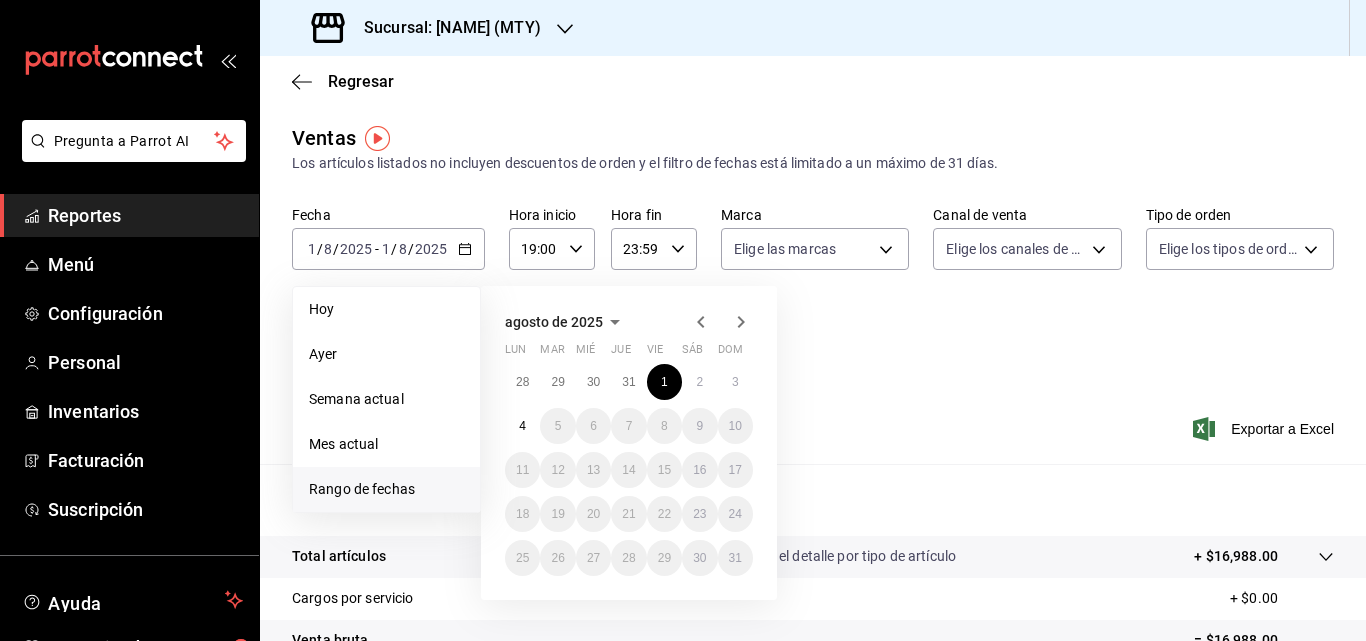 click 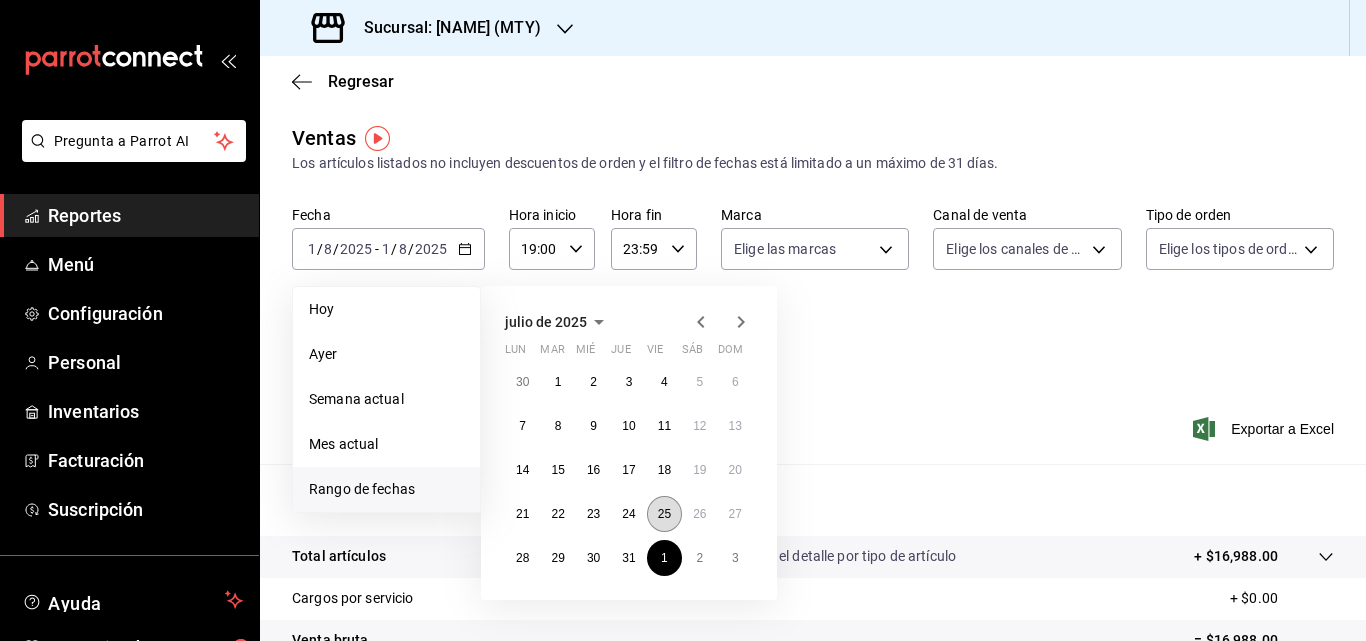 click on "25" at bounding box center (664, 514) 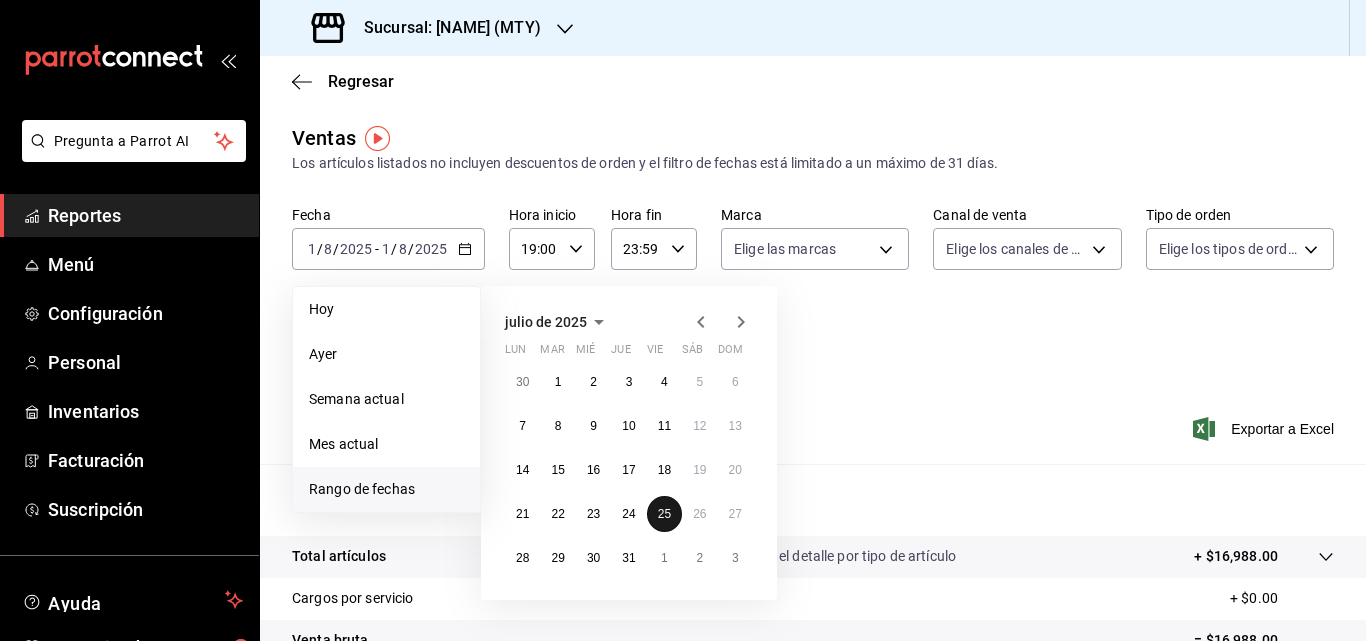 click on "25" at bounding box center [664, 514] 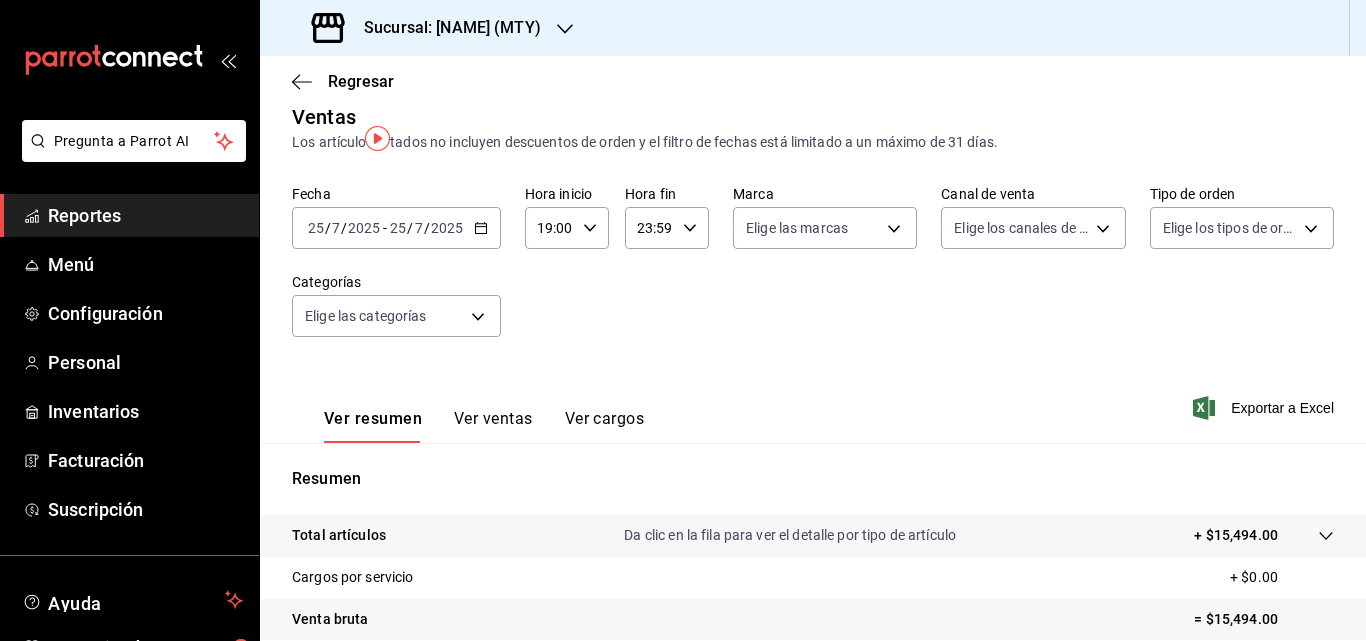 scroll, scrollTop: 0, scrollLeft: 0, axis: both 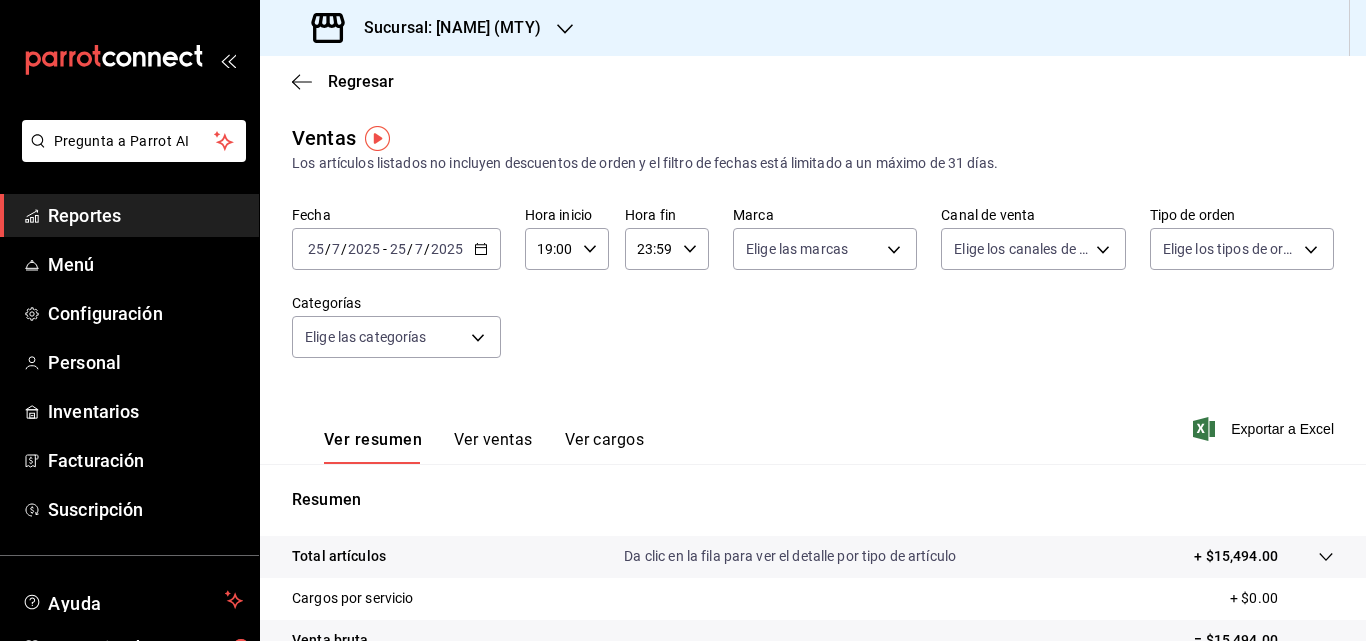 click 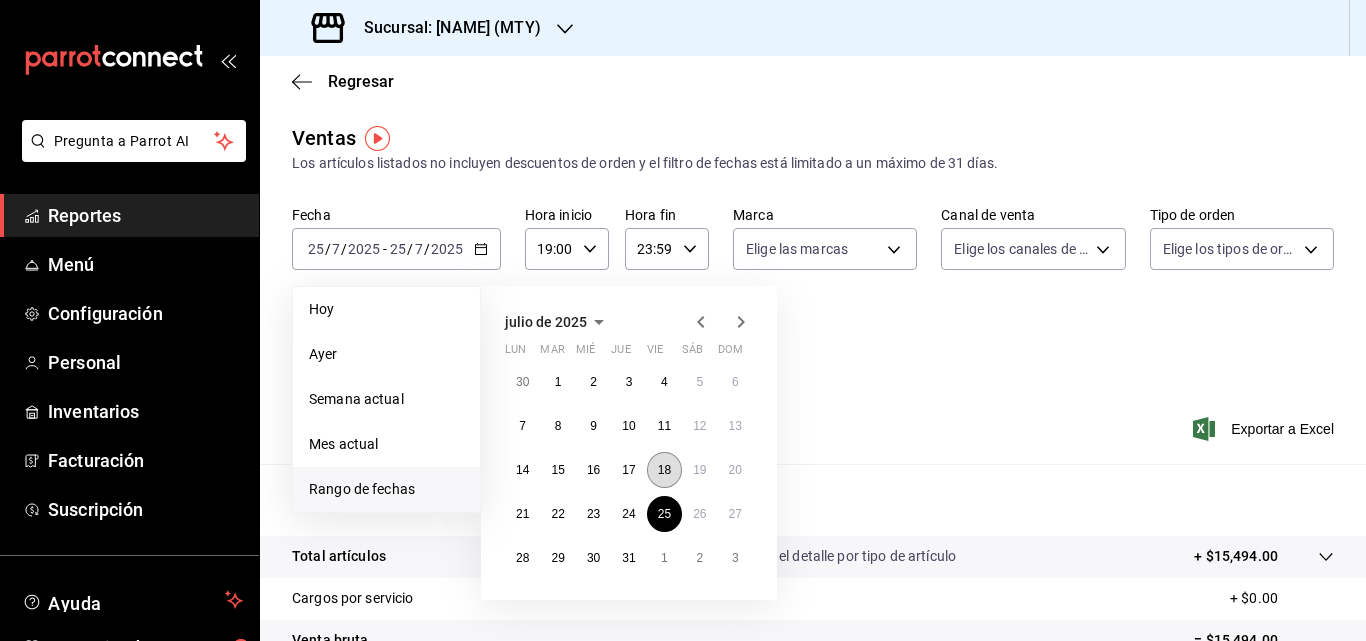 click on "18" at bounding box center (664, 470) 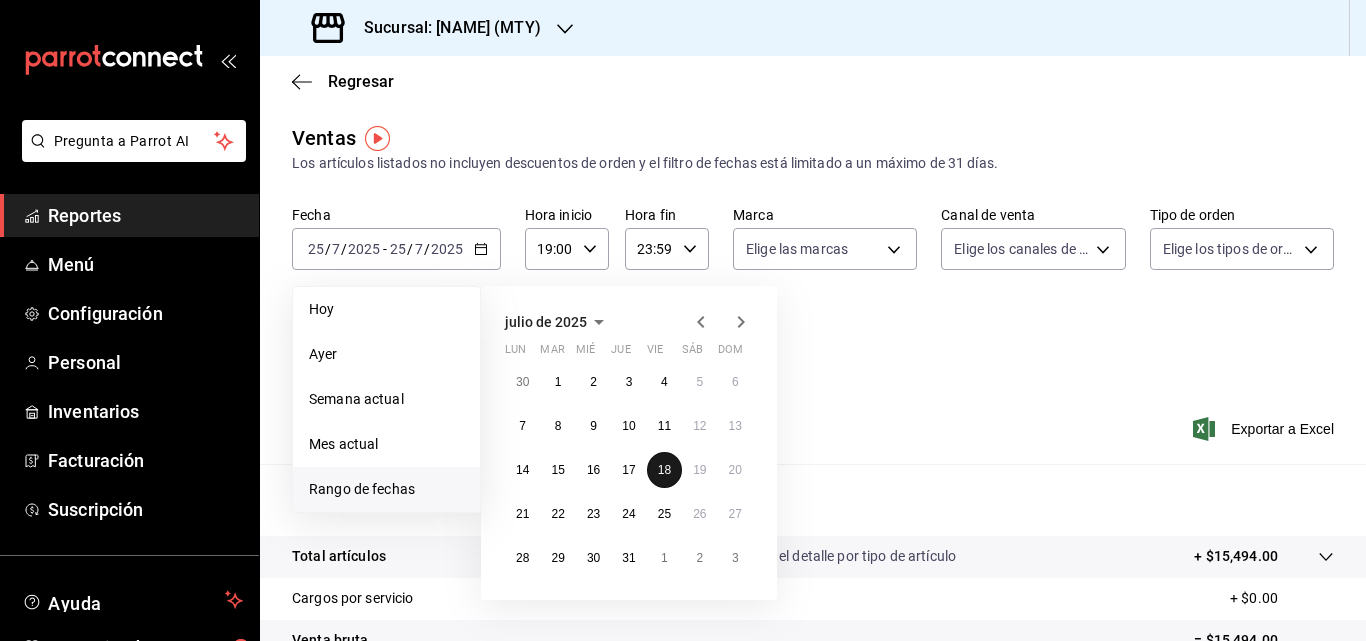 click on "18" at bounding box center [664, 470] 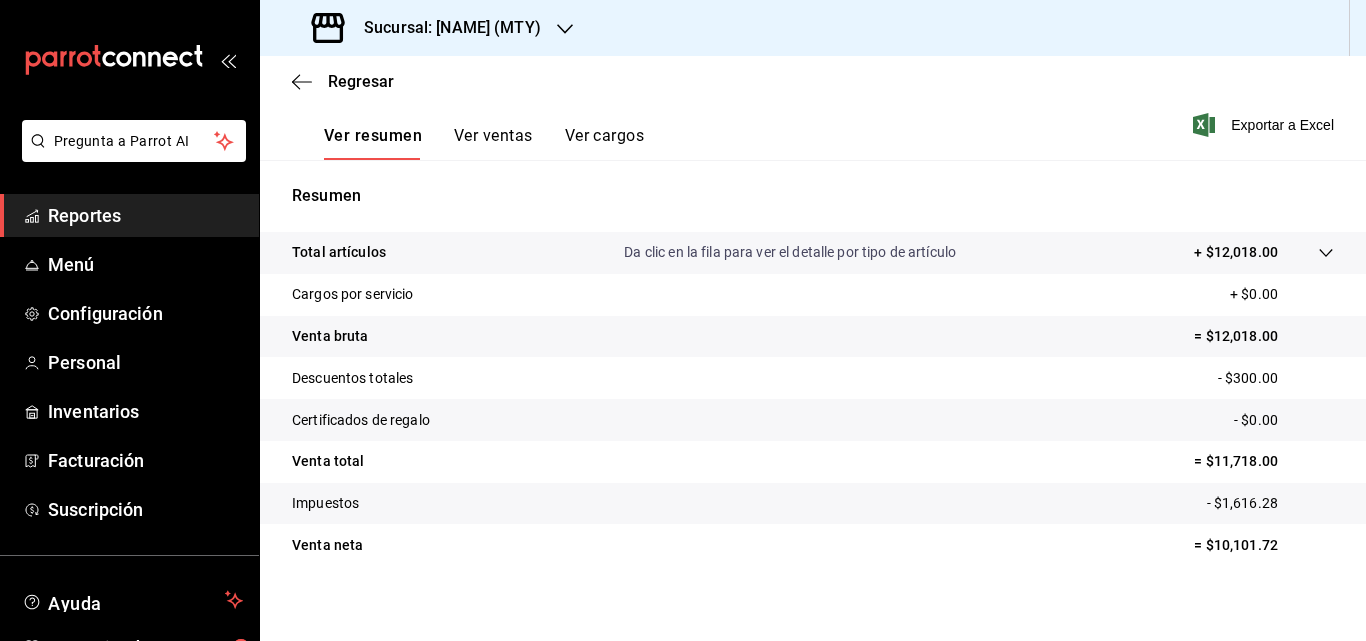 scroll, scrollTop: 317, scrollLeft: 0, axis: vertical 